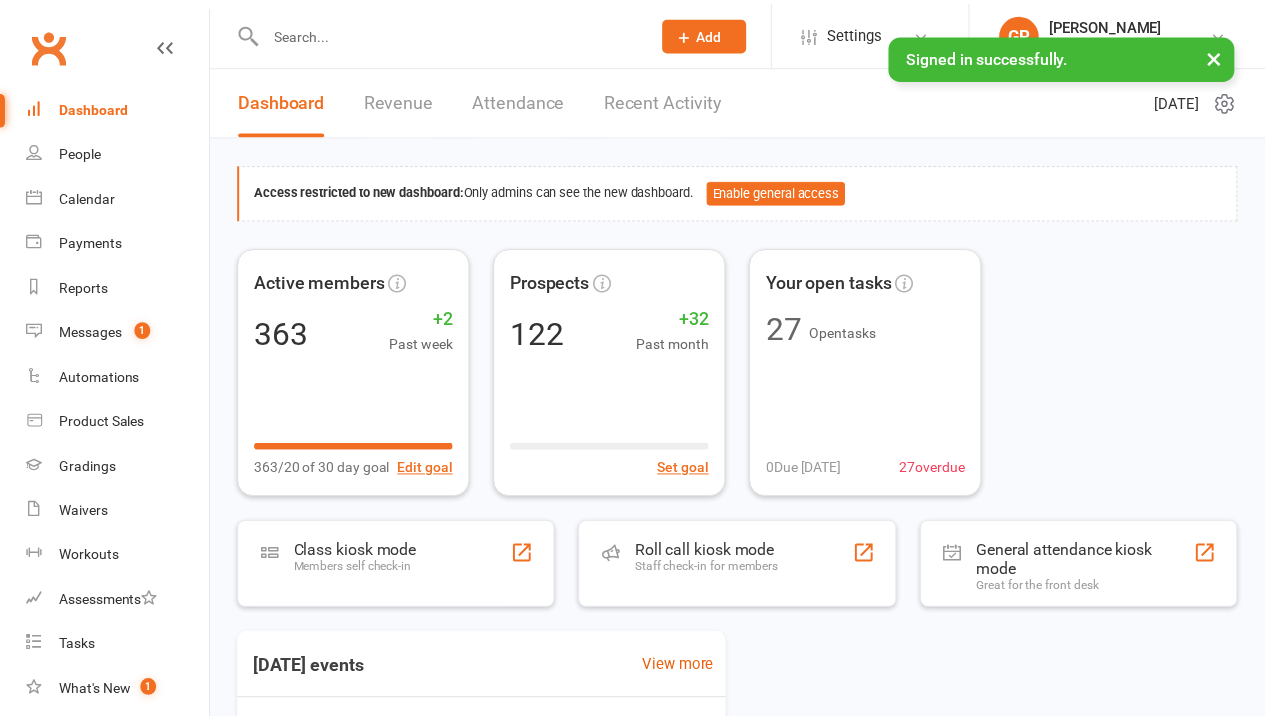 scroll, scrollTop: 0, scrollLeft: 0, axis: both 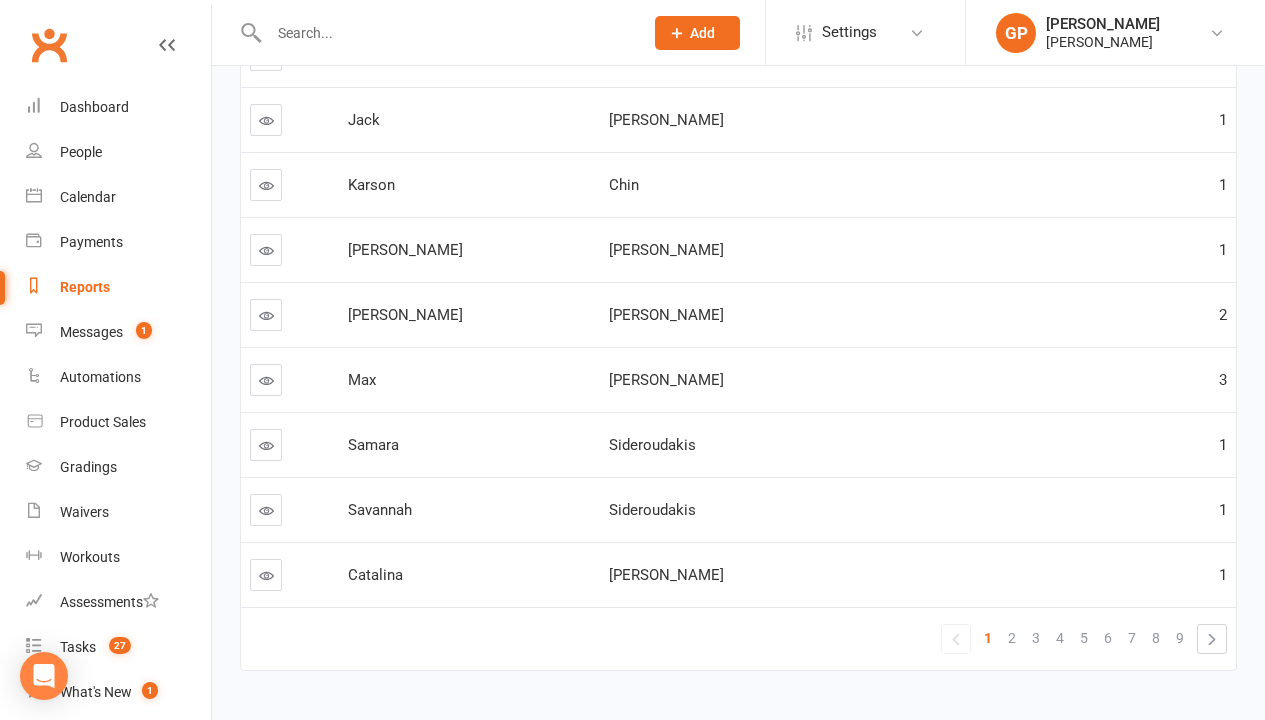 click on "100" at bounding box center [1121, -119] 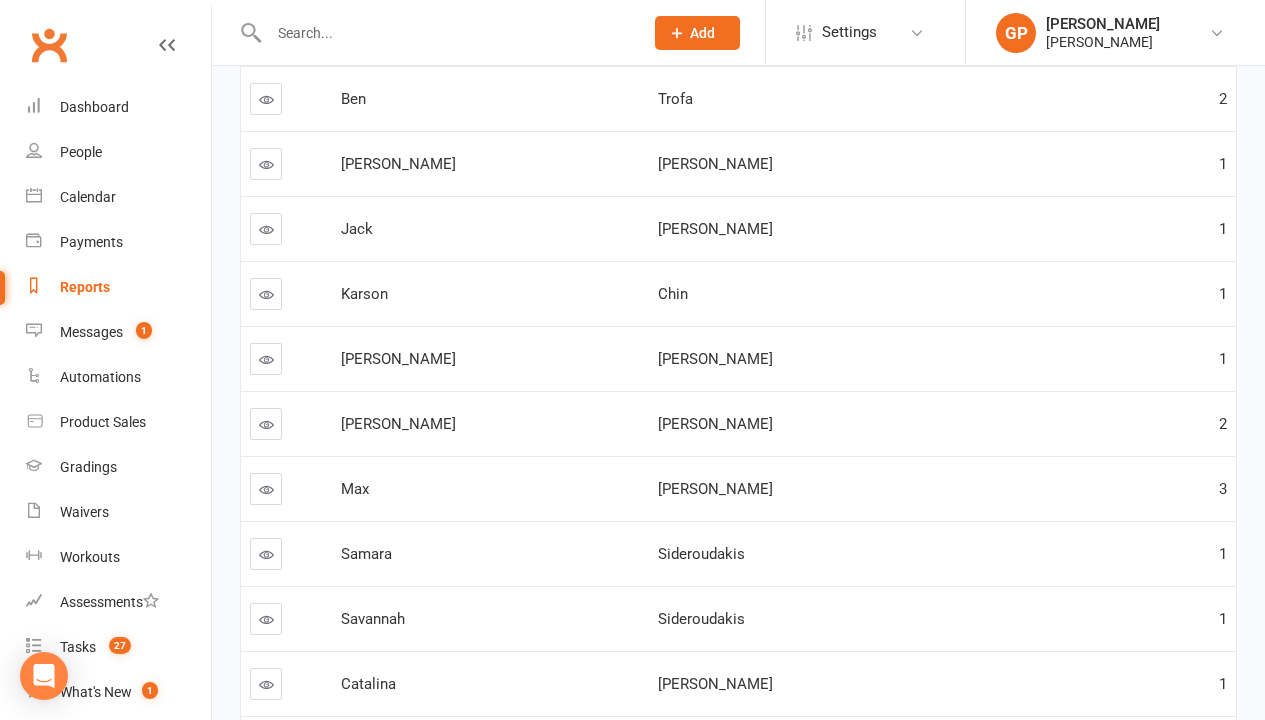 scroll, scrollTop: 287, scrollLeft: 0, axis: vertical 